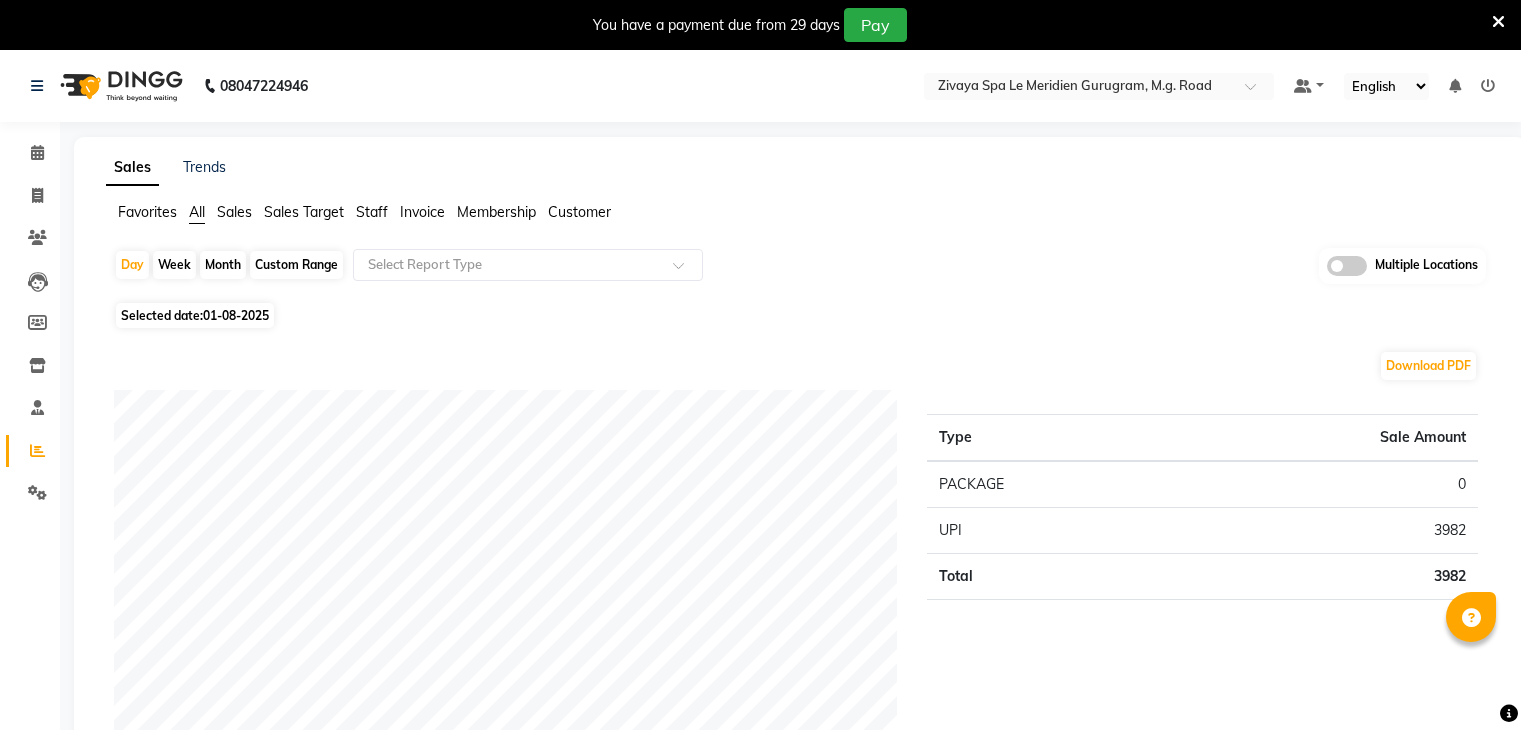 scroll, scrollTop: 0, scrollLeft: 0, axis: both 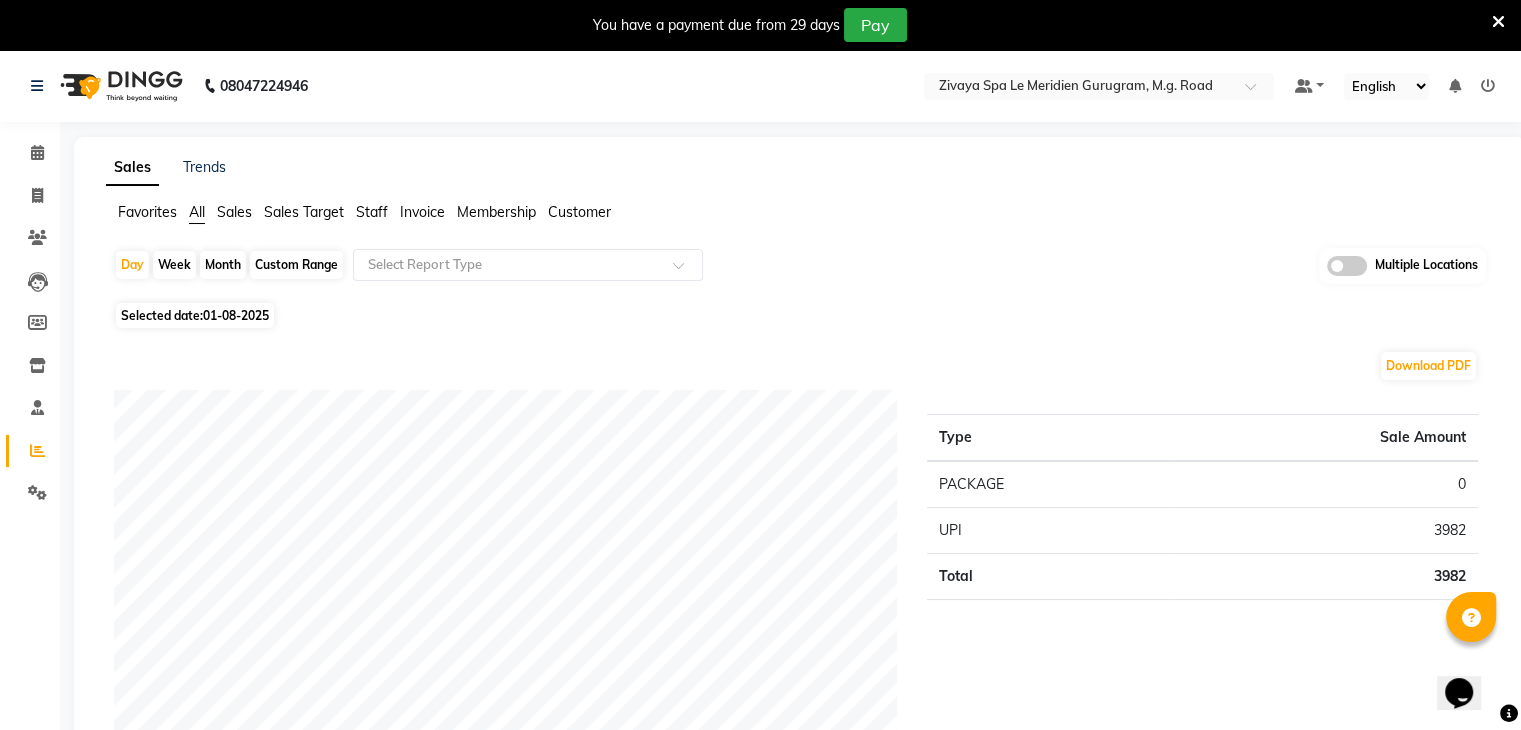 click at bounding box center [1079, 88] 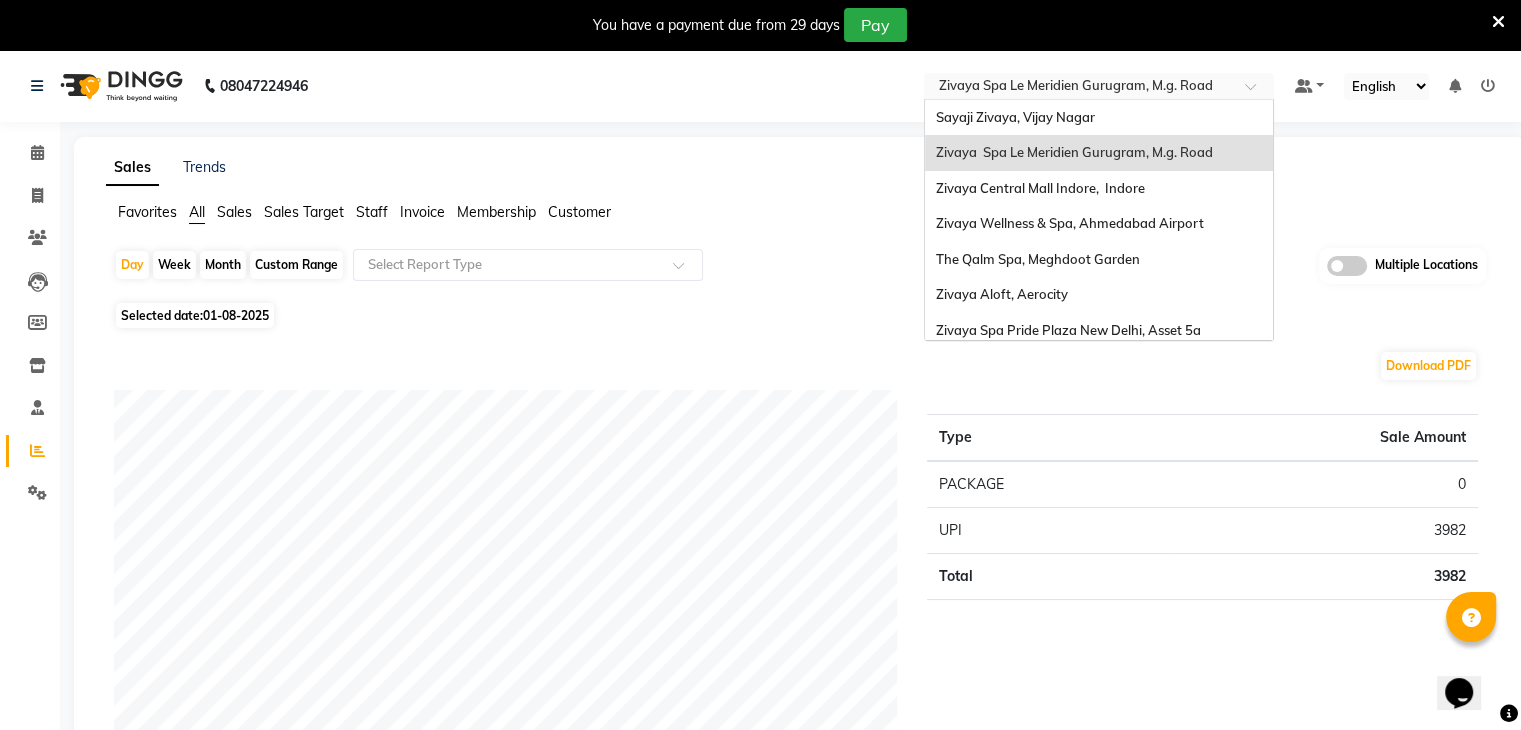 click on "Zivaya  Spa Le Meridien Gurugram, M.g. Road" at bounding box center (1073, 152) 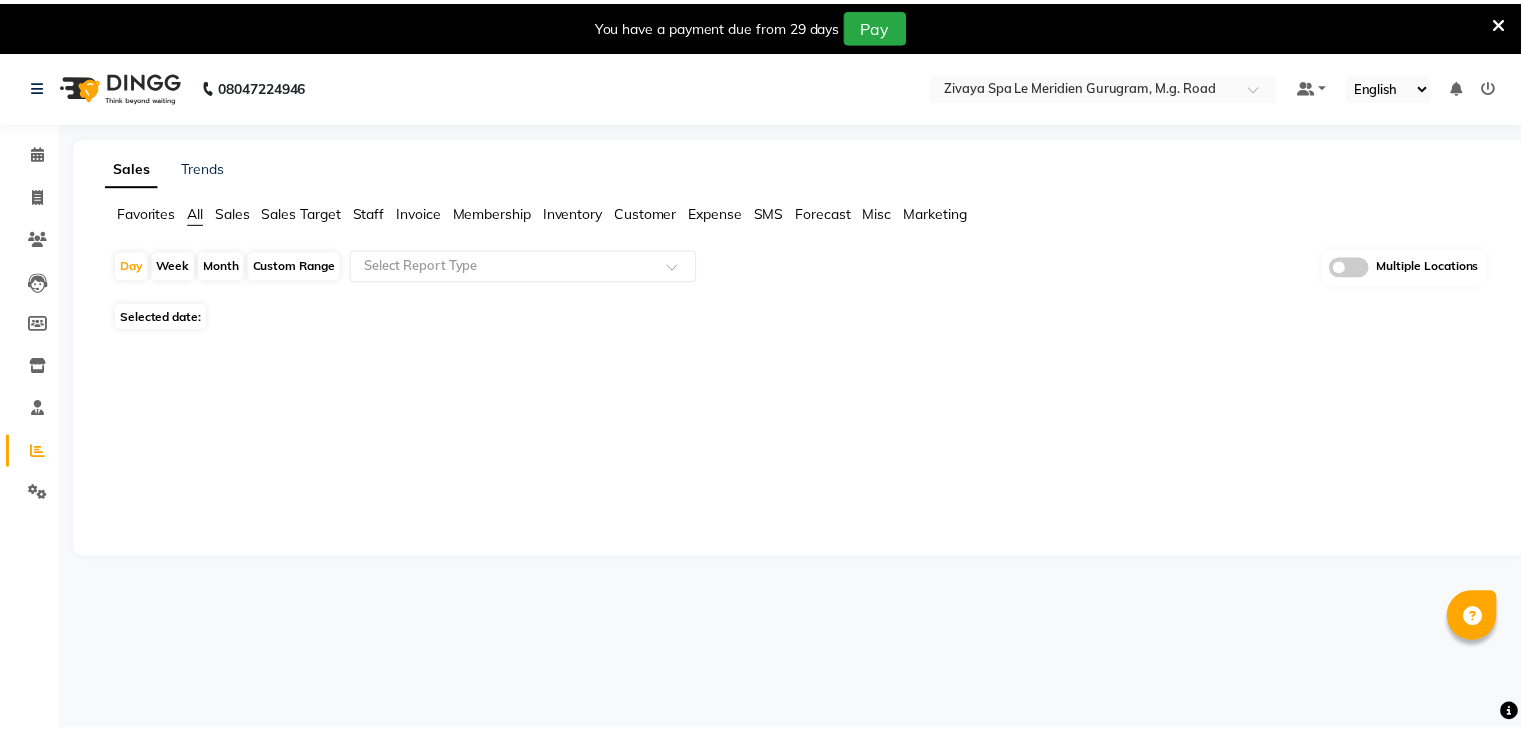 scroll, scrollTop: 0, scrollLeft: 0, axis: both 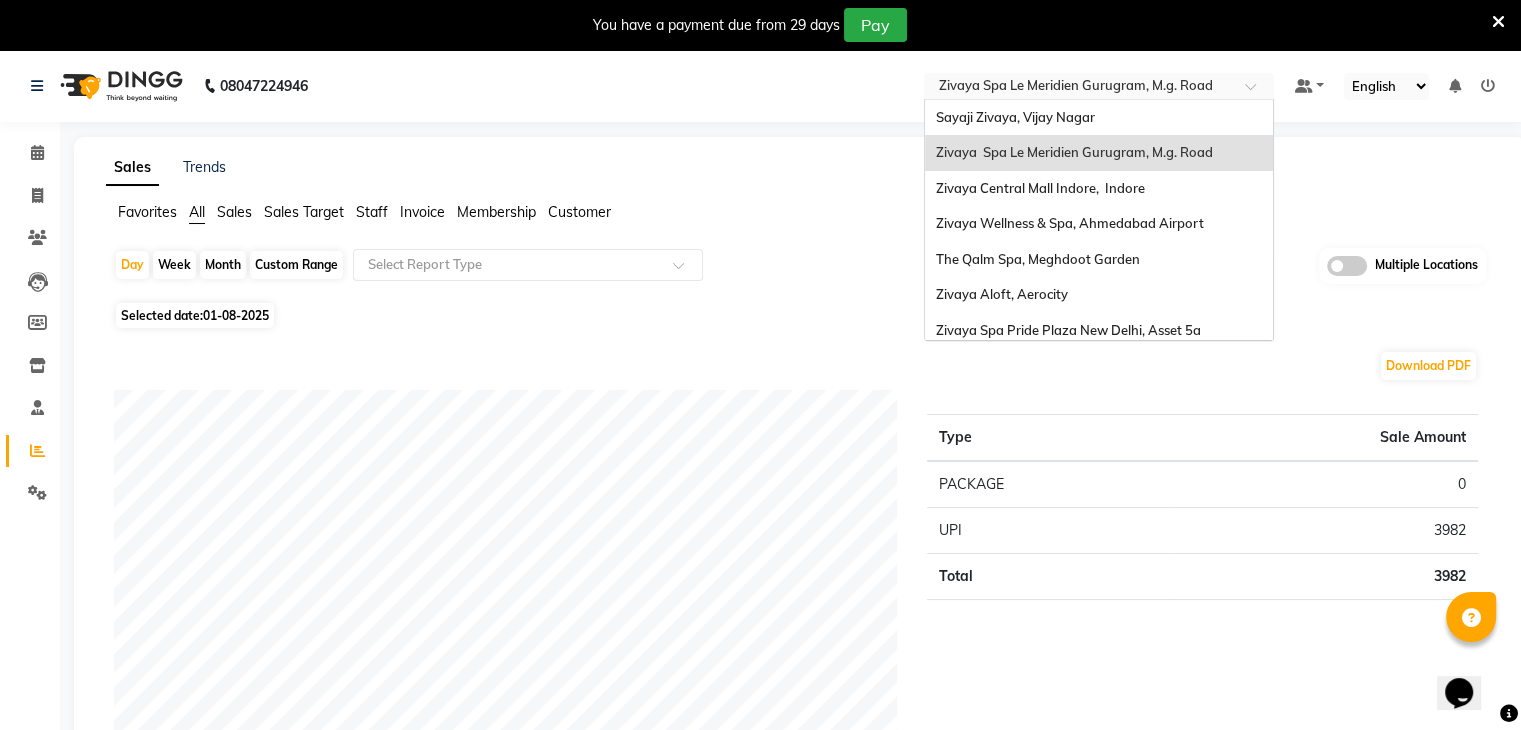 click at bounding box center (1079, 88) 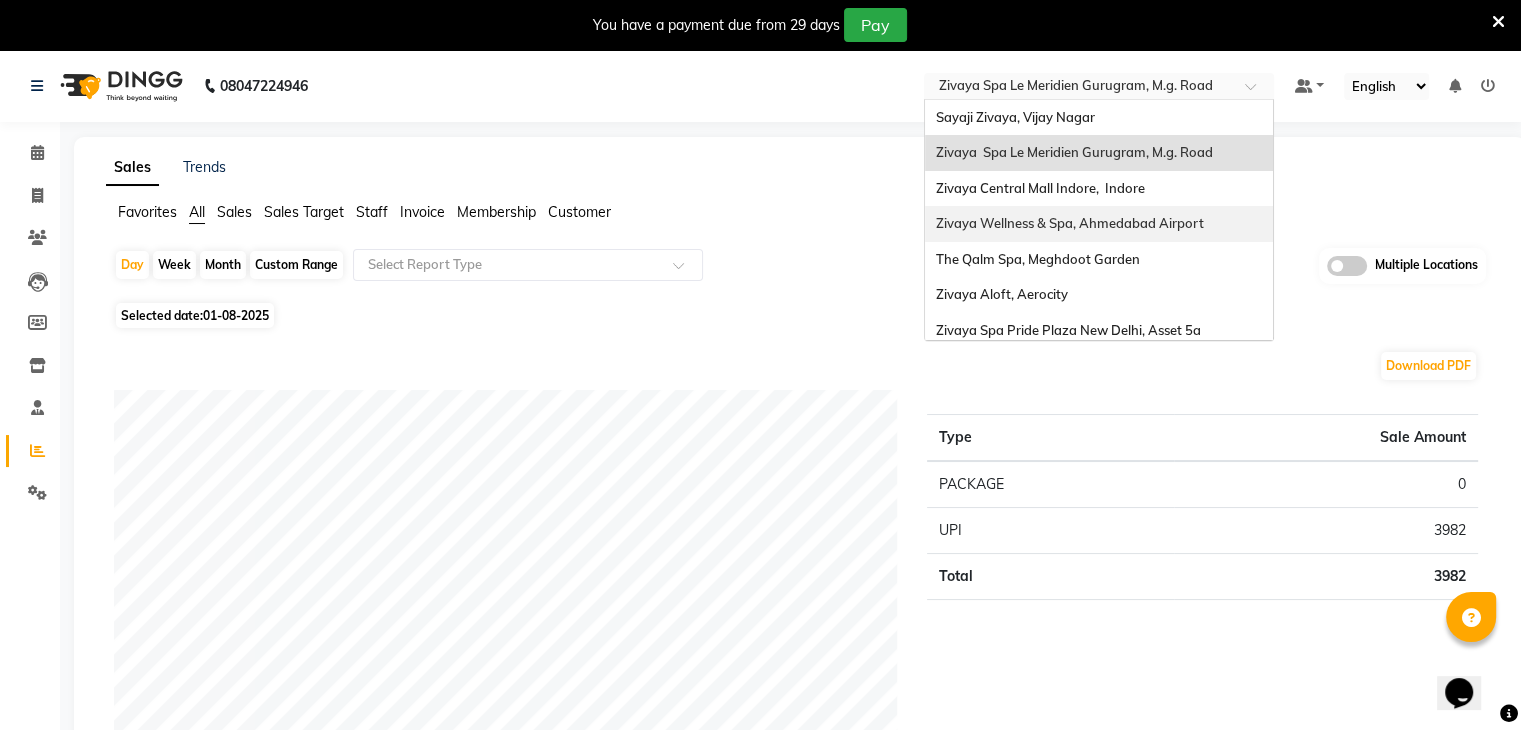 click on "Zivaya Wellness & Spa, Ahmedabad Airport" at bounding box center [1099, 224] 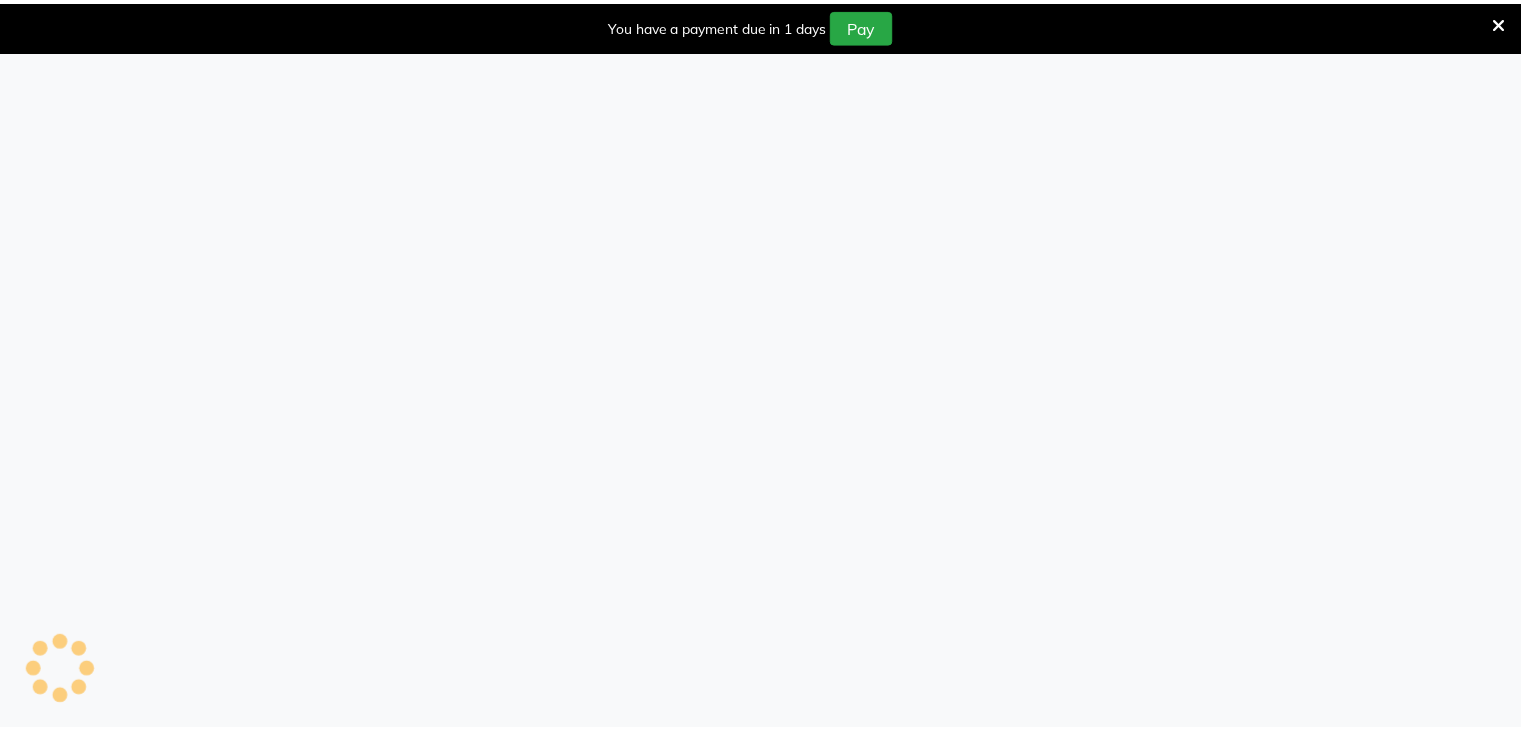 scroll, scrollTop: 0, scrollLeft: 0, axis: both 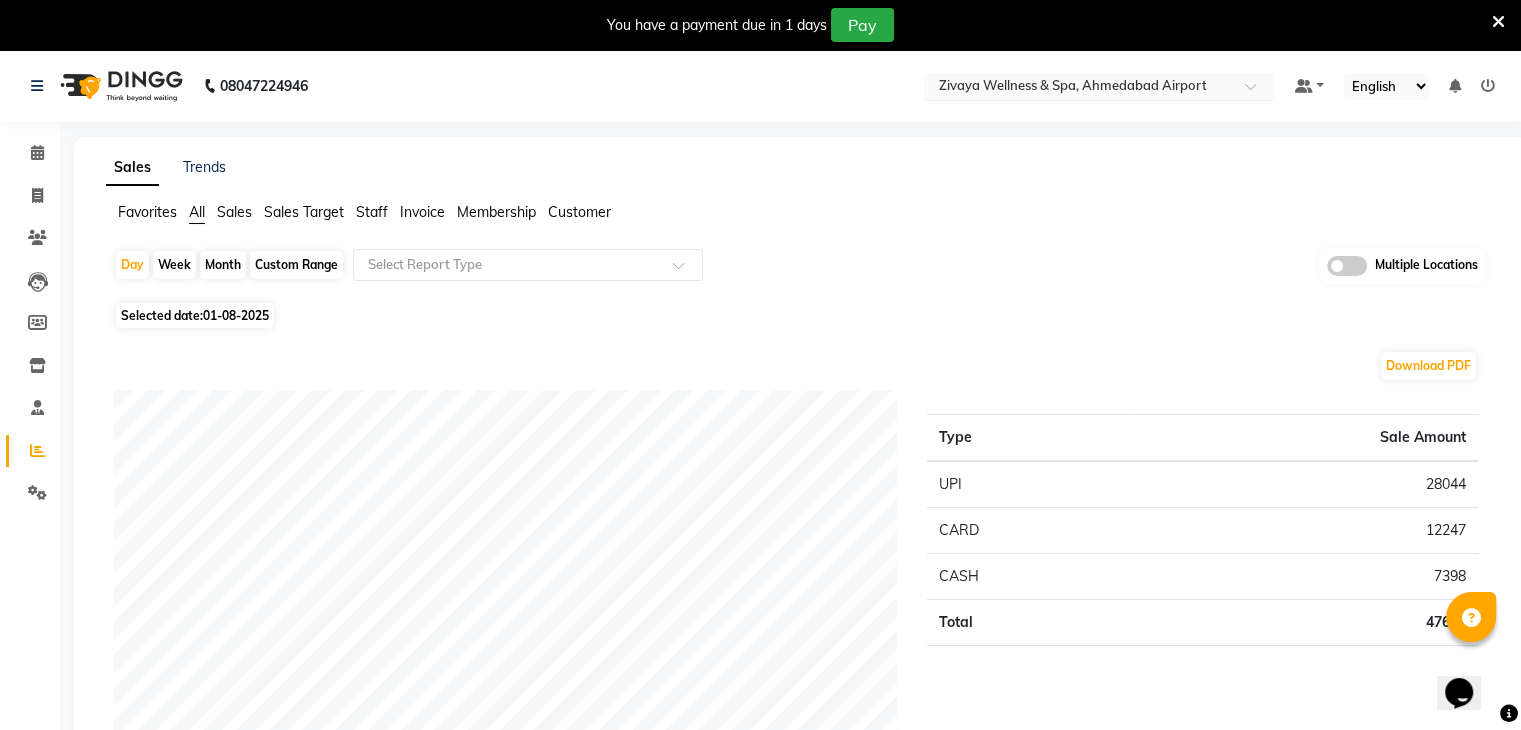 click at bounding box center (1079, 88) 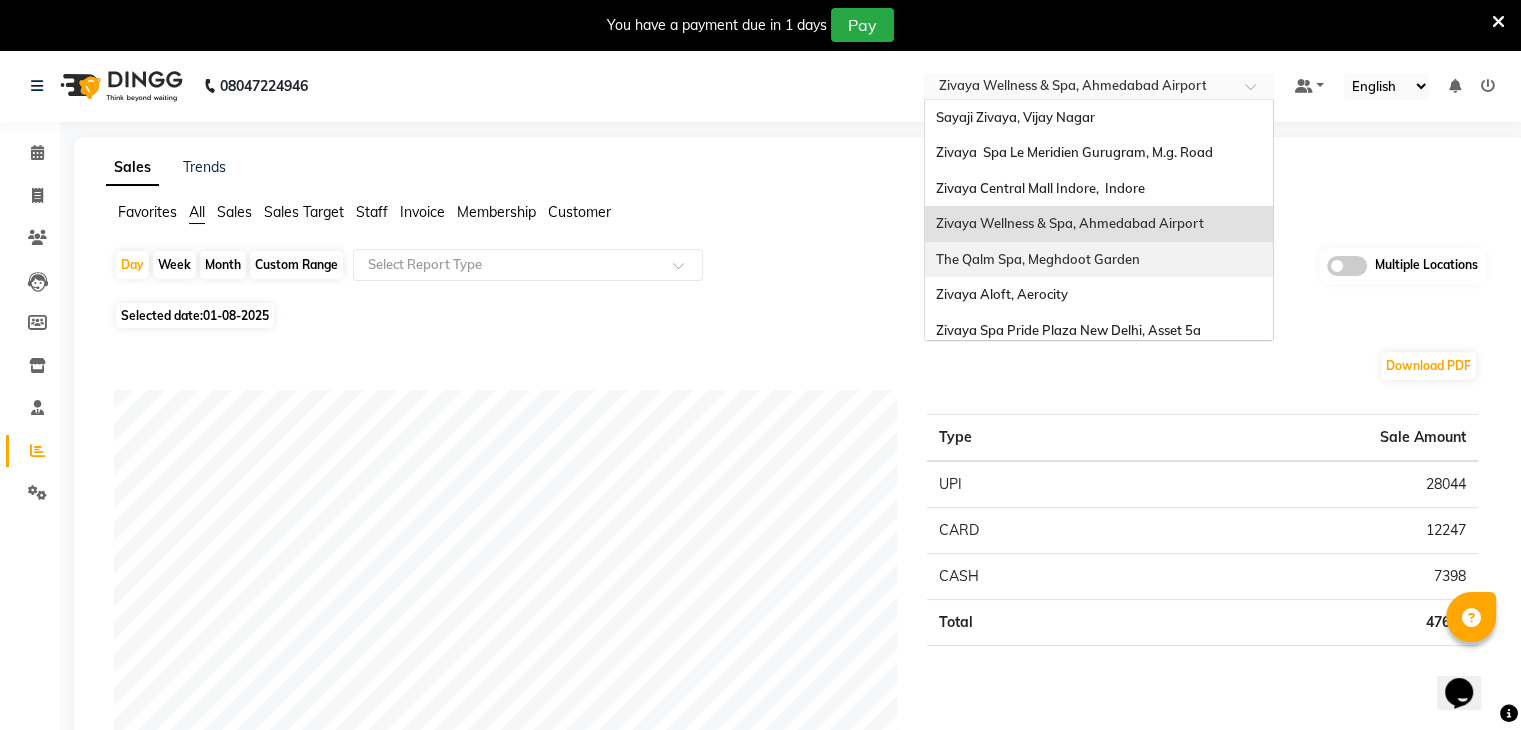 click on "The Qalm Spa, Meghdoot Garden" at bounding box center (1037, 259) 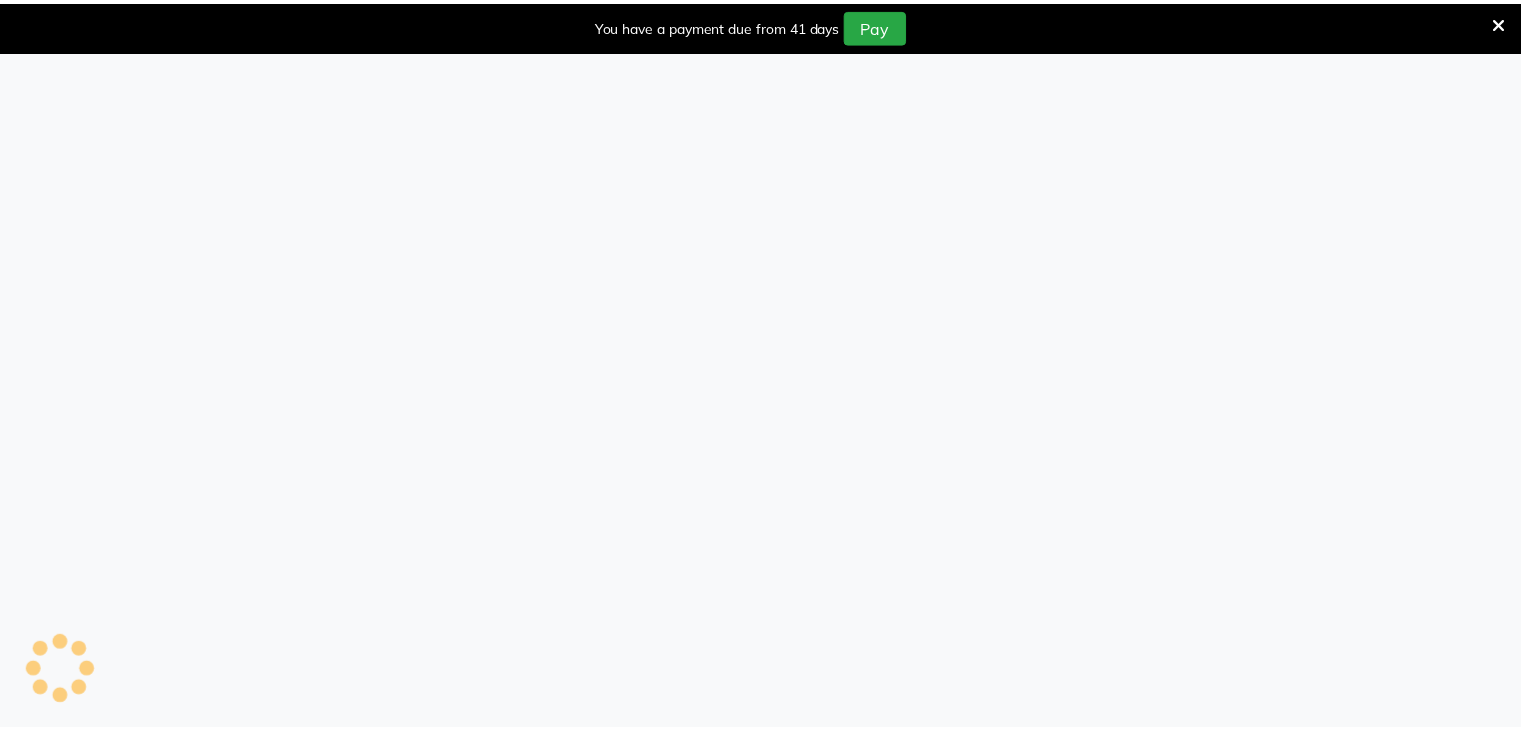 scroll, scrollTop: 0, scrollLeft: 0, axis: both 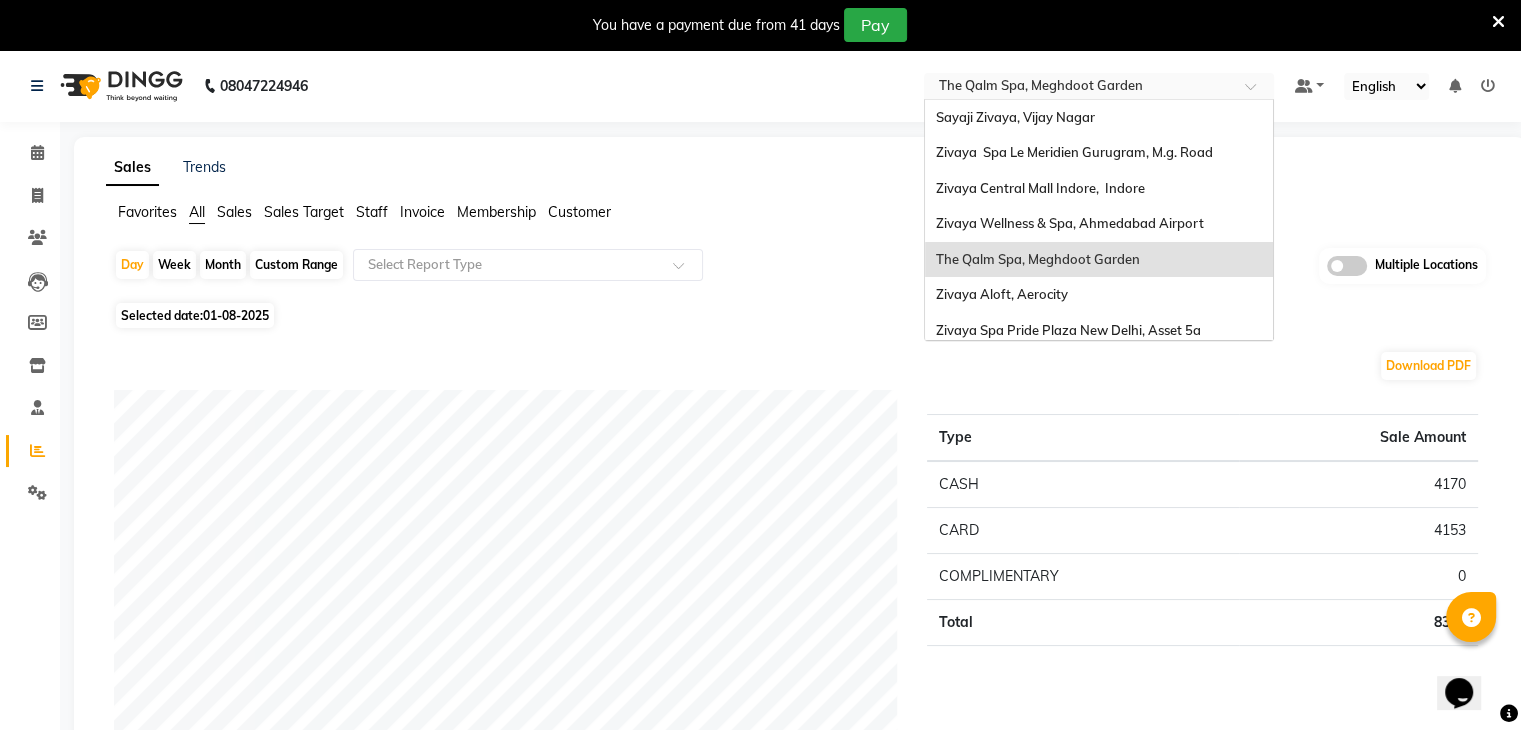 click at bounding box center [1079, 88] 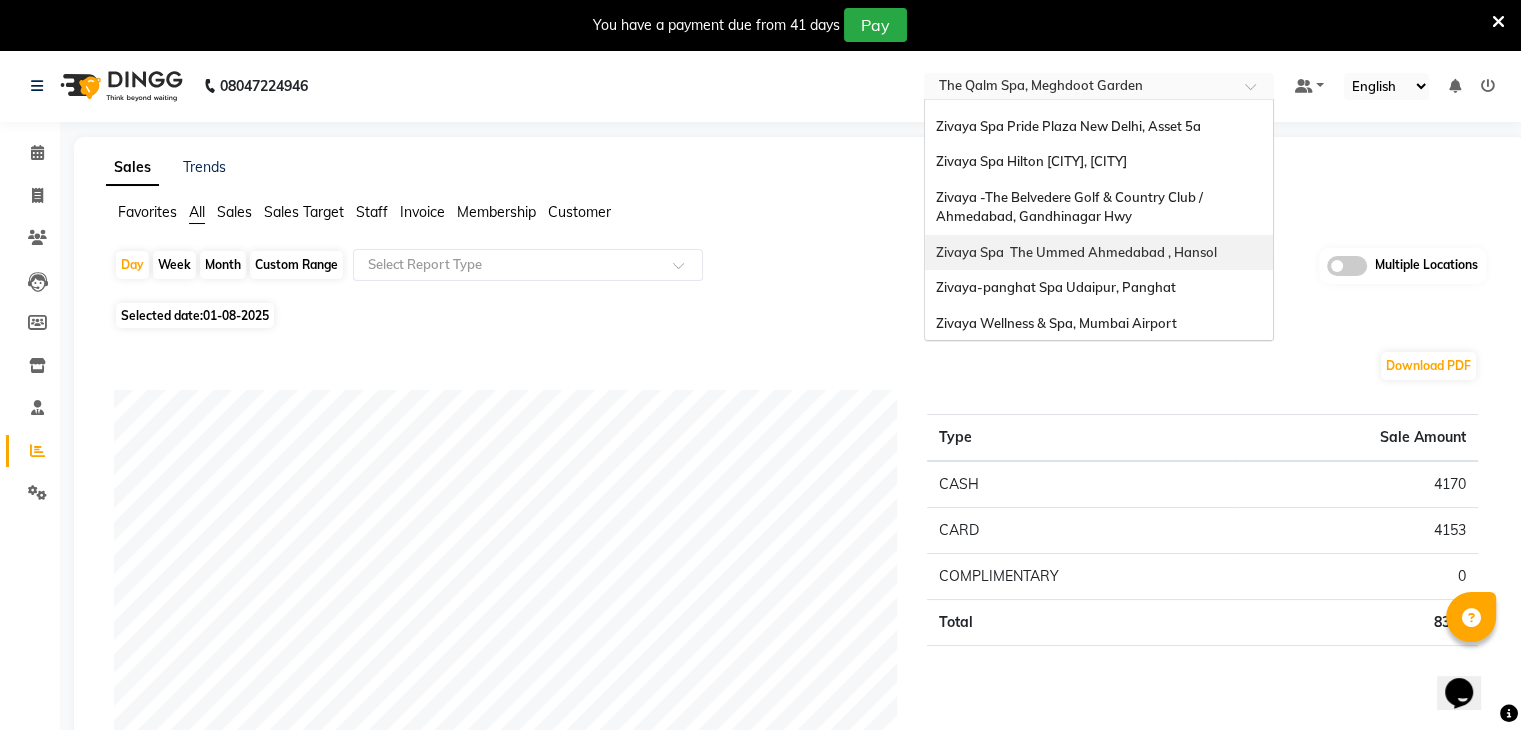 scroll, scrollTop: 205, scrollLeft: 0, axis: vertical 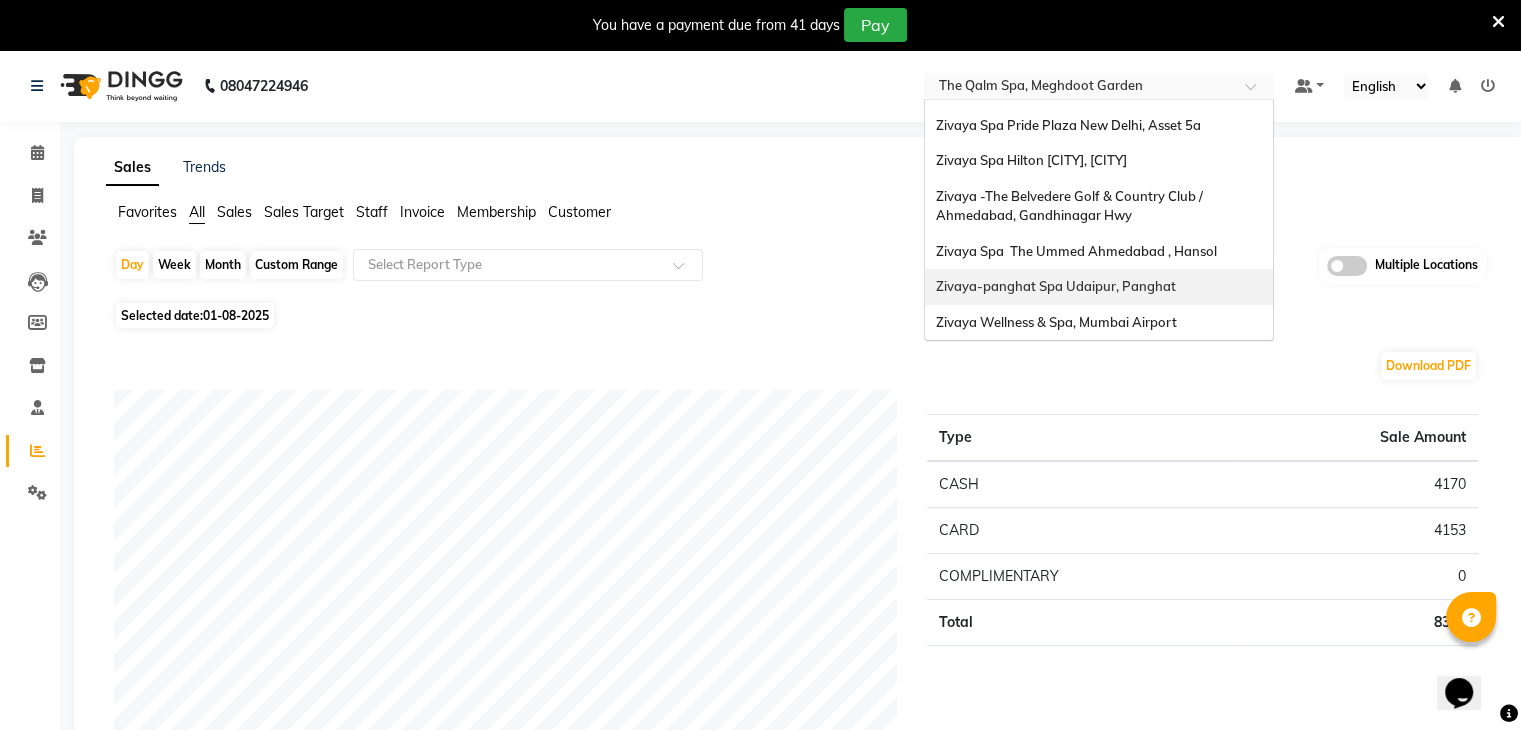 click on "Zivaya-panghat Spa Udaipur, Panghat" at bounding box center [1055, 286] 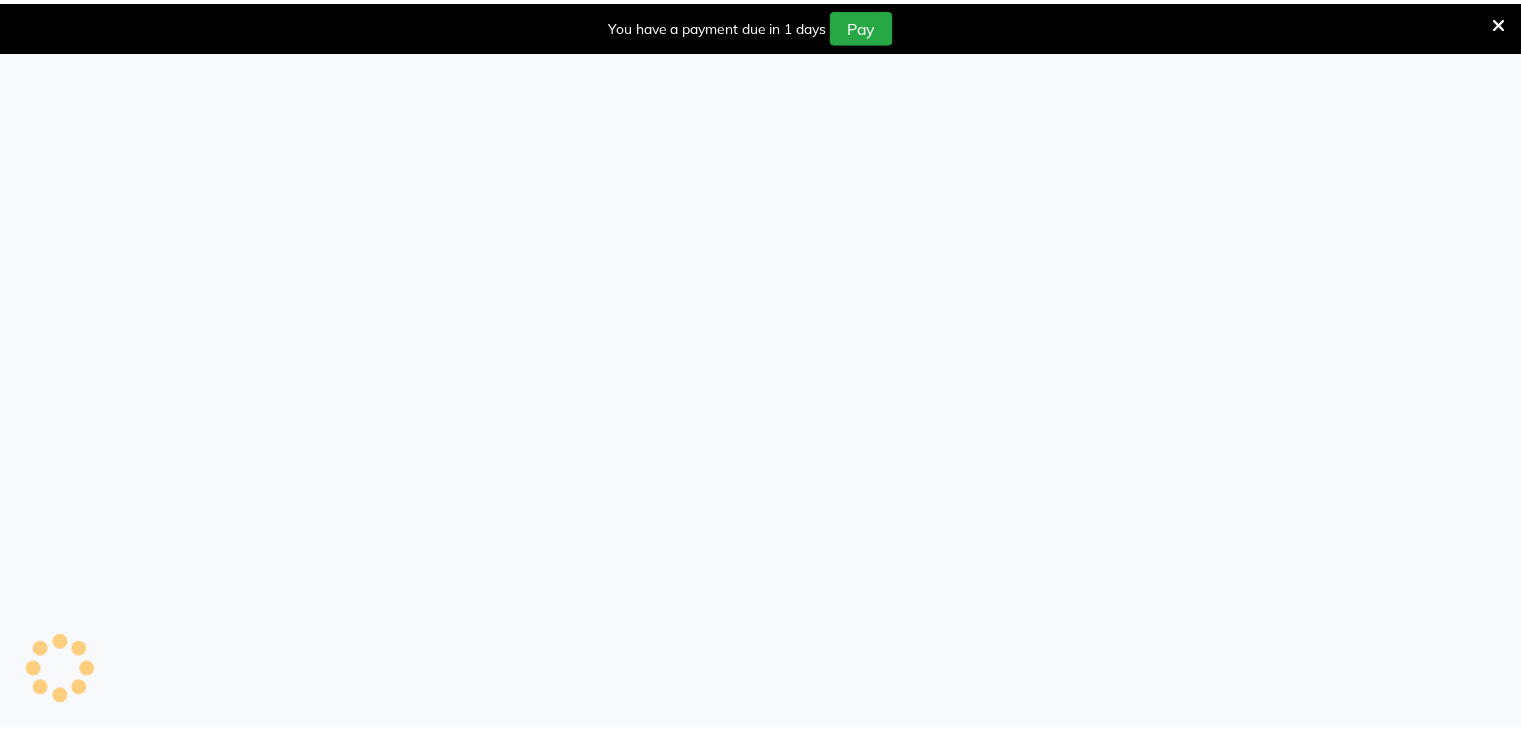scroll, scrollTop: 0, scrollLeft: 0, axis: both 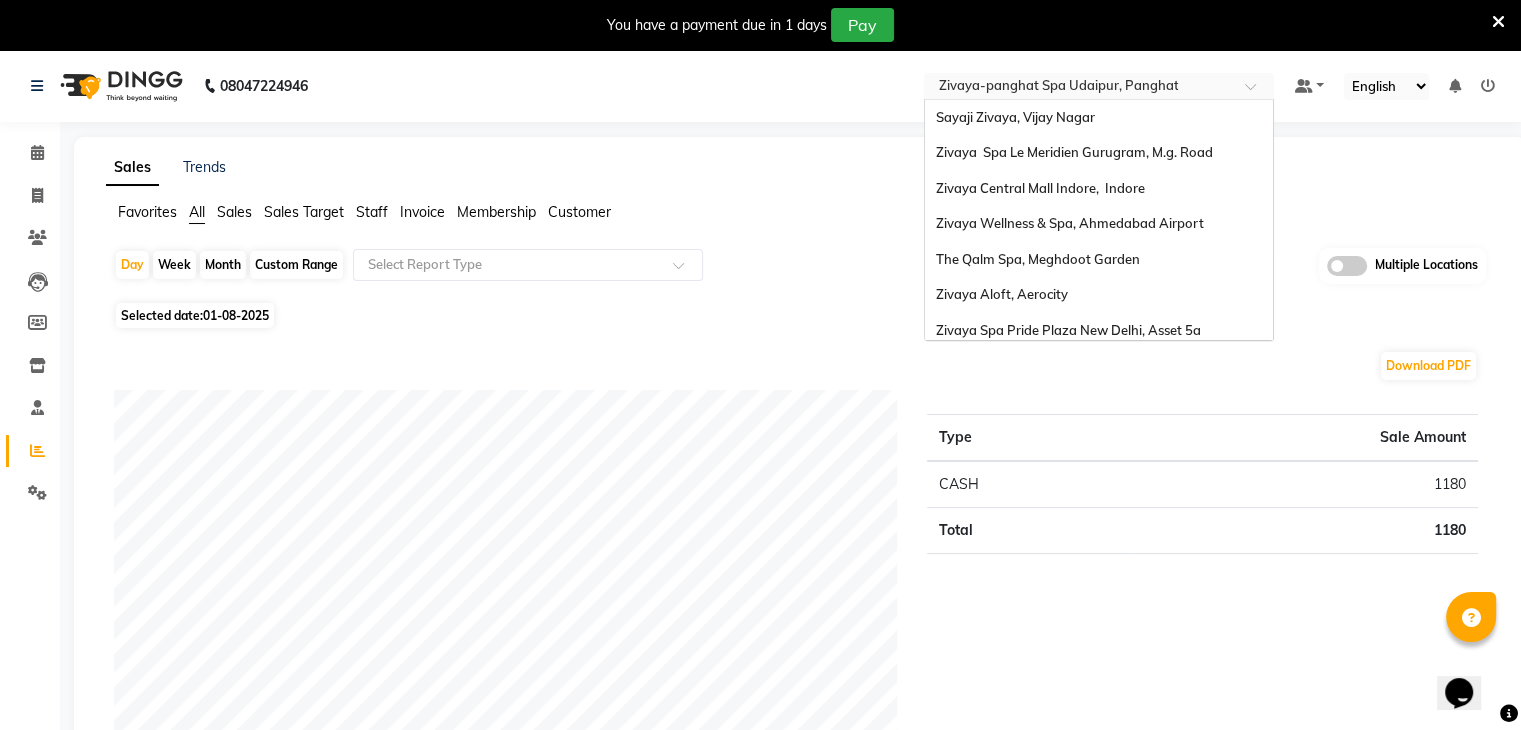 click at bounding box center (1079, 88) 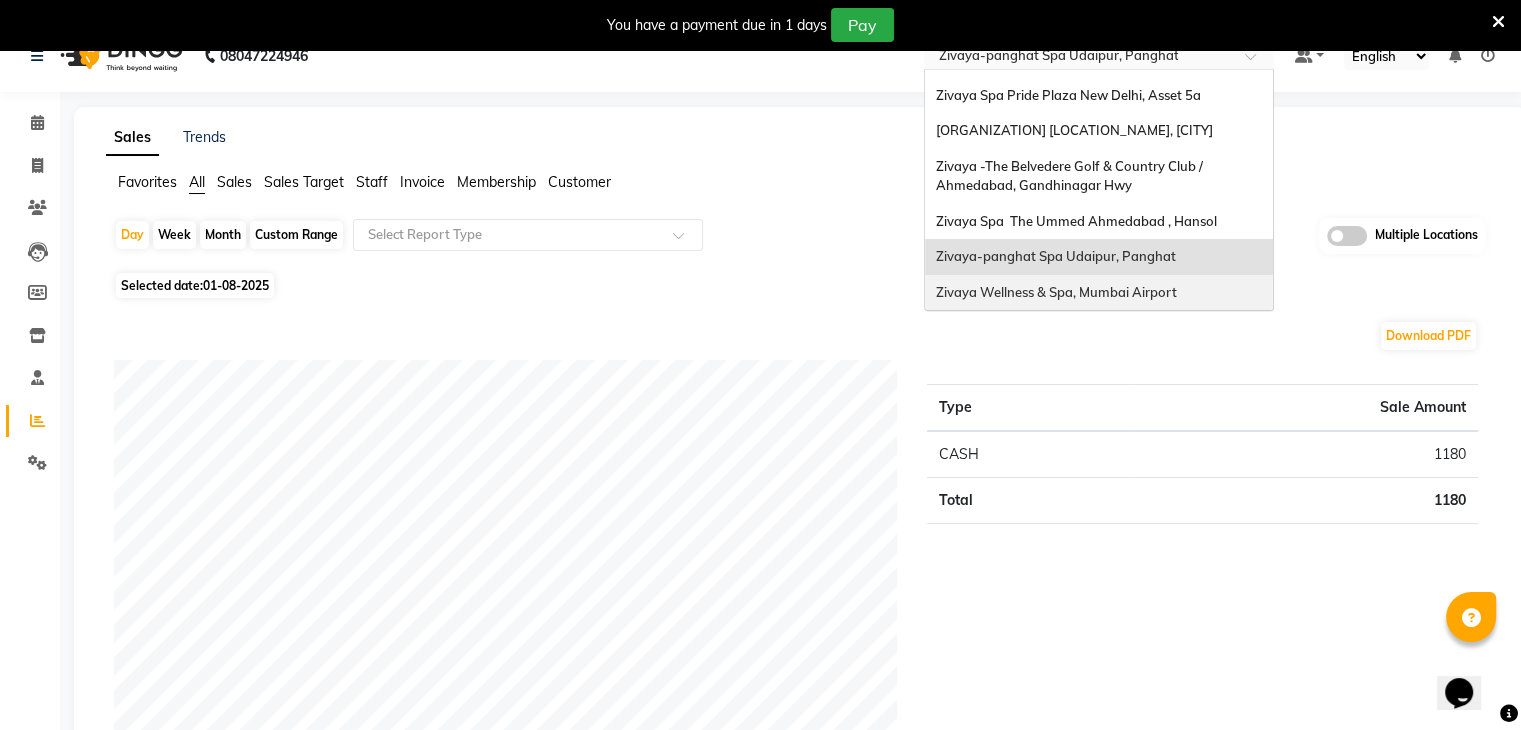 scroll, scrollTop: 0, scrollLeft: 0, axis: both 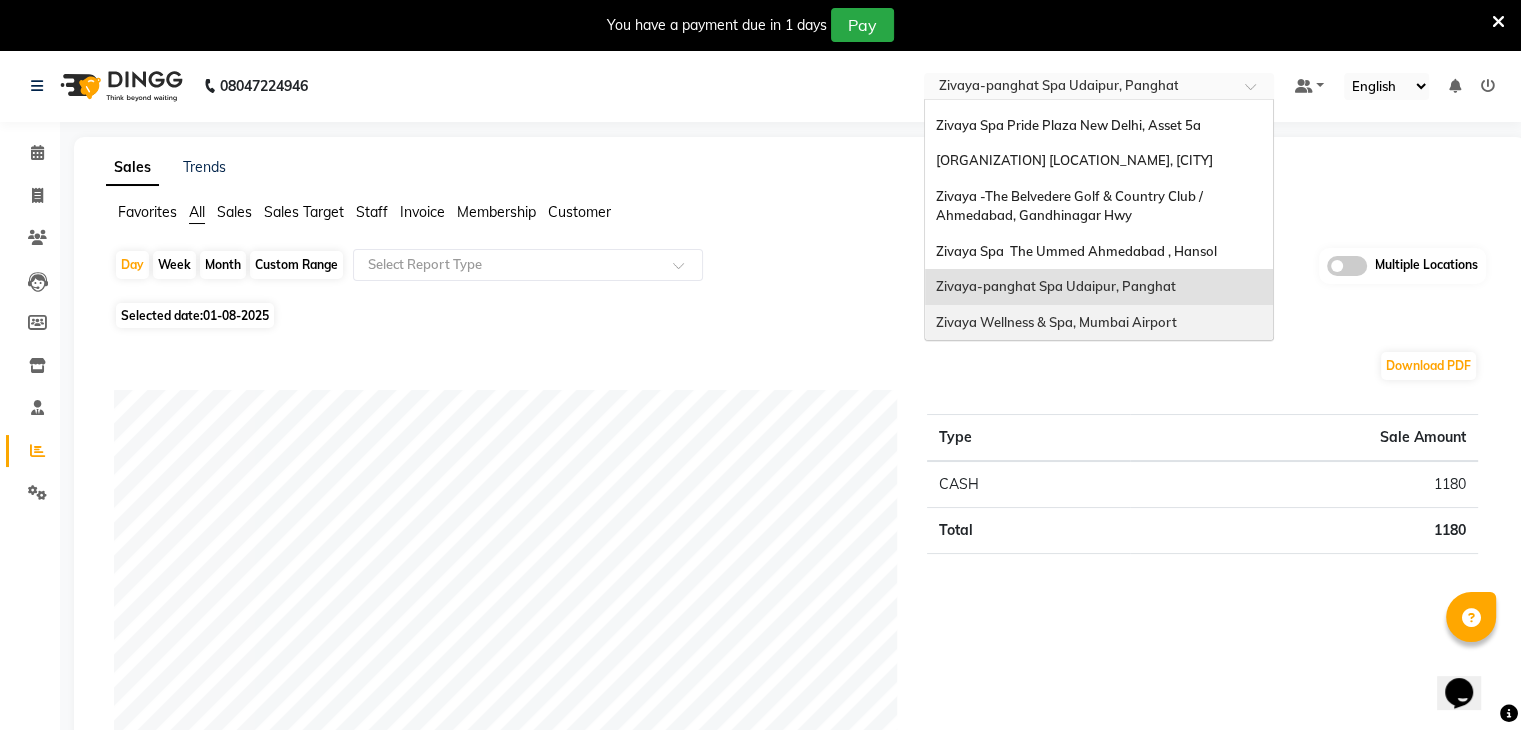 click on "Sales Trends Favorites All Sales Sales Target Staff Invoice Membership Customer  Day   Week   Month   Custom Range  Select Report Type Multiple Locations Selected date:  [DATE]  Download PDF Payment mode Type Sale Amount CASH 1180 Total 1180 Staff summary Type Sale Amount [PERSON] 1180 Total 1180 Sales summary Type Sale Amount Vouchers 0 Prepaid 0 Memberships 0 Gift card 0 Products 0 Packages 0 Tips 0 Services 1180 Fee 0 Total 1180 Service by category Type Sale Amount Service 1180 Total 1180 Service sales Type Sale Amount Signature Foot Massage - 30 Mins 1180 Total 1180 ★ Mark as Favorite  Choose how you'd like to save "" report to favorites  Save to Personal Favorites:   Only you can see this report in your favorites tab. Share with Organization:   Everyone in your organization can see this report in their favorites tab.  Save to Favorites" 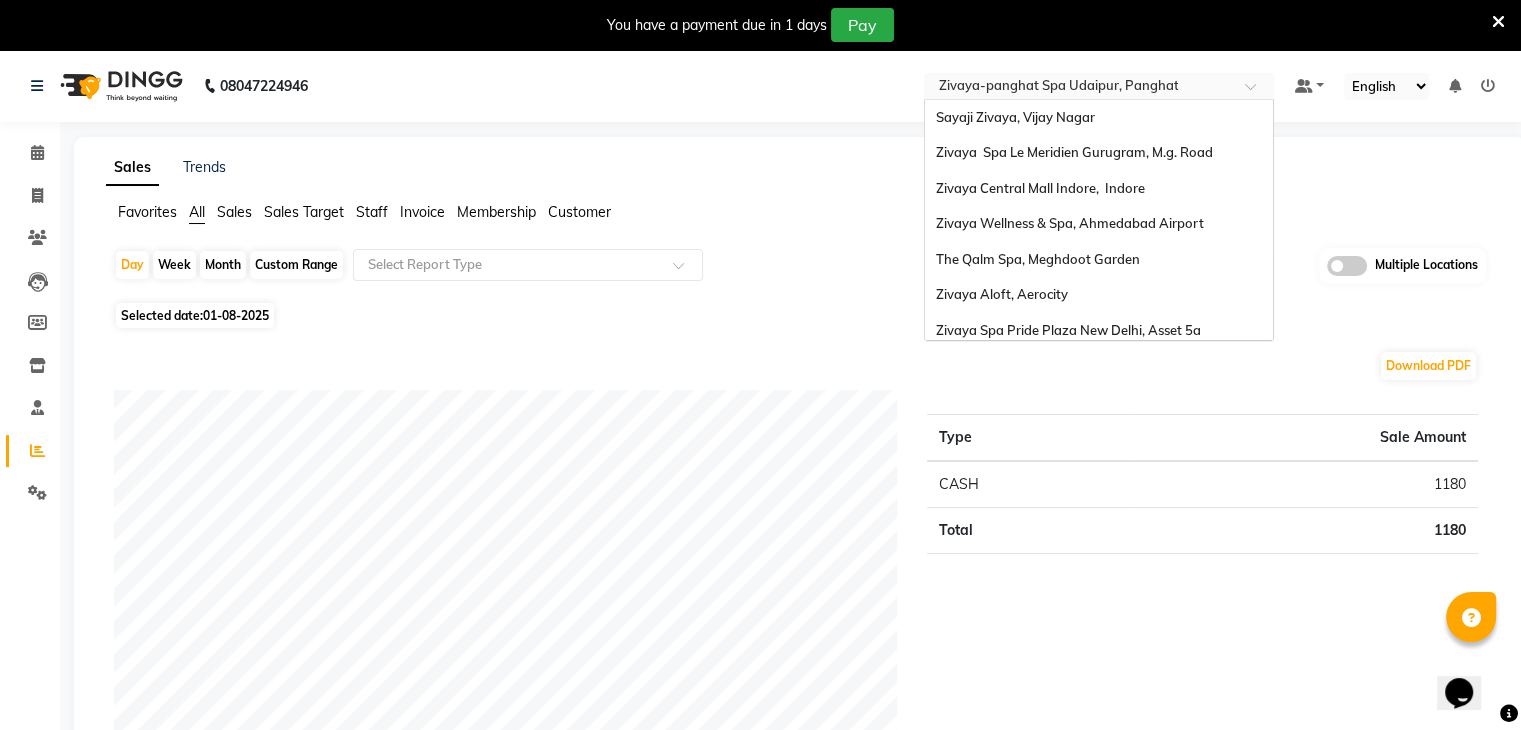 click at bounding box center (1079, 88) 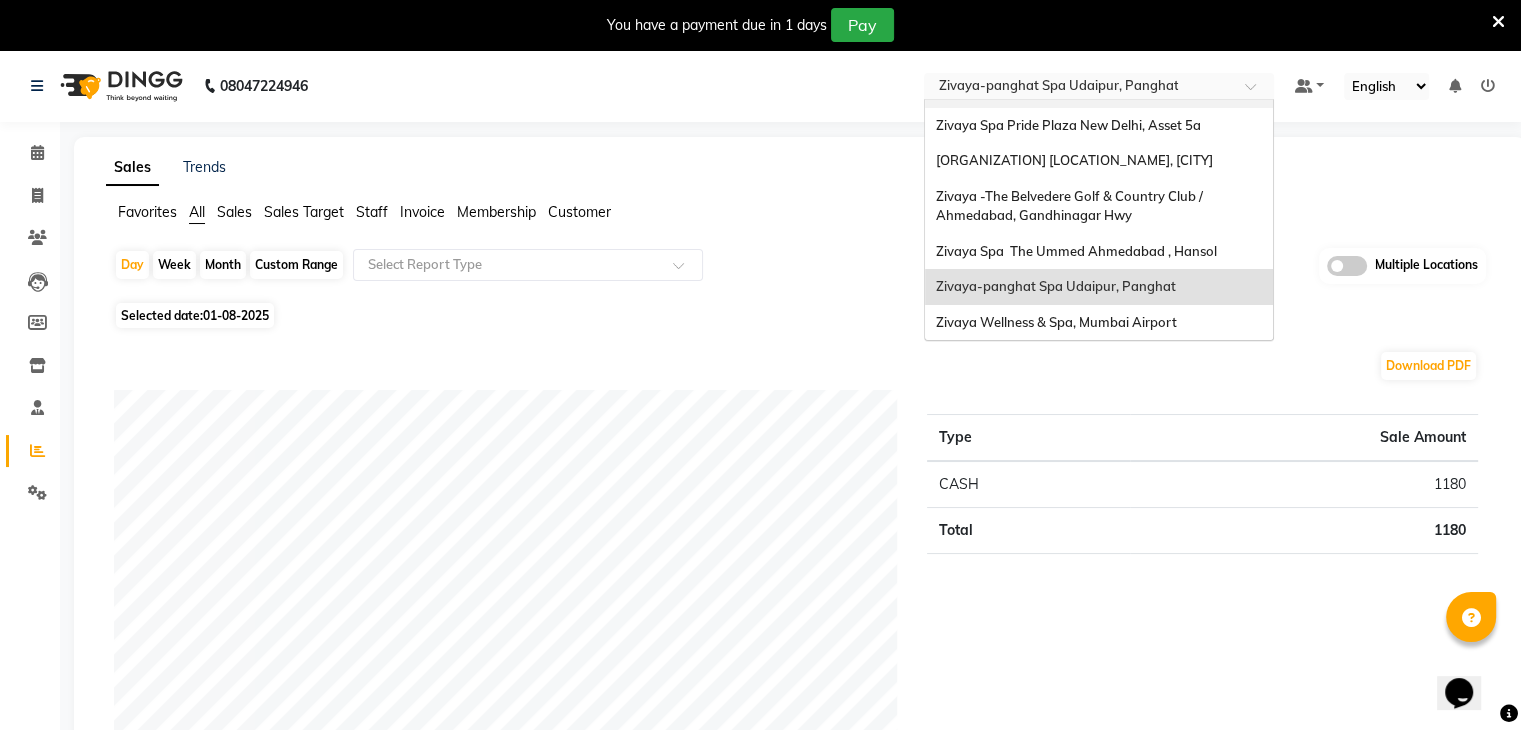 click on "Favorites All Sales Sales Target Staff Invoice Membership Customer" 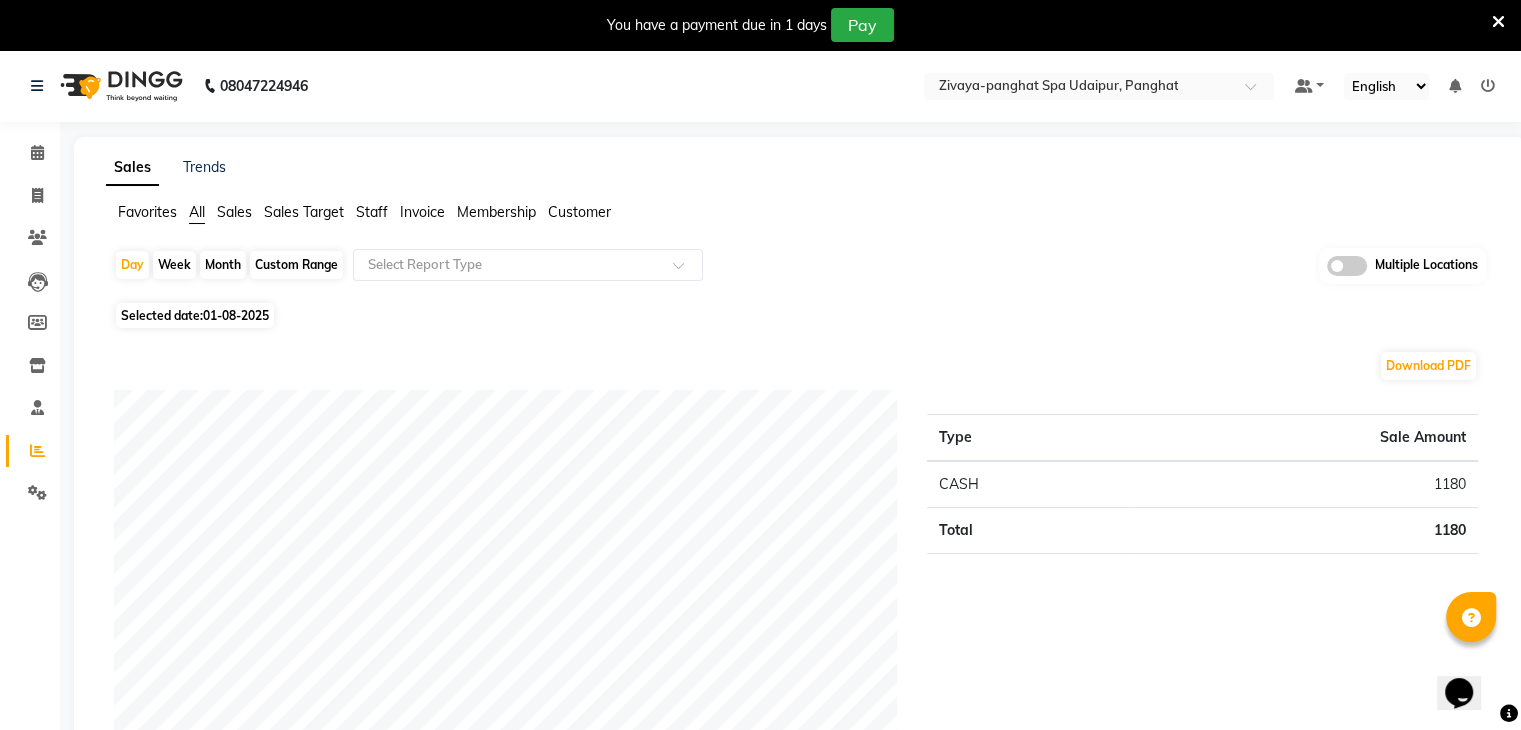 click 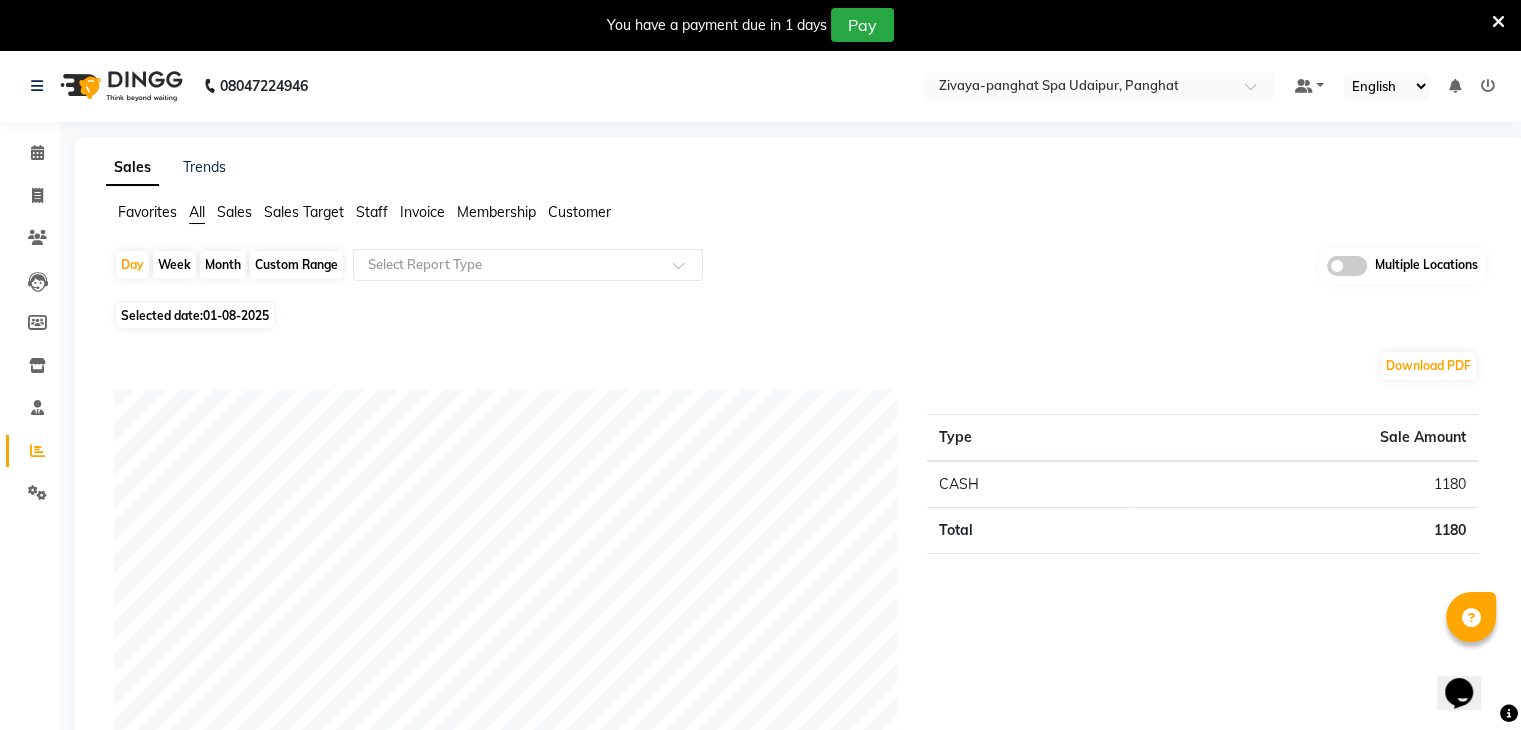 click 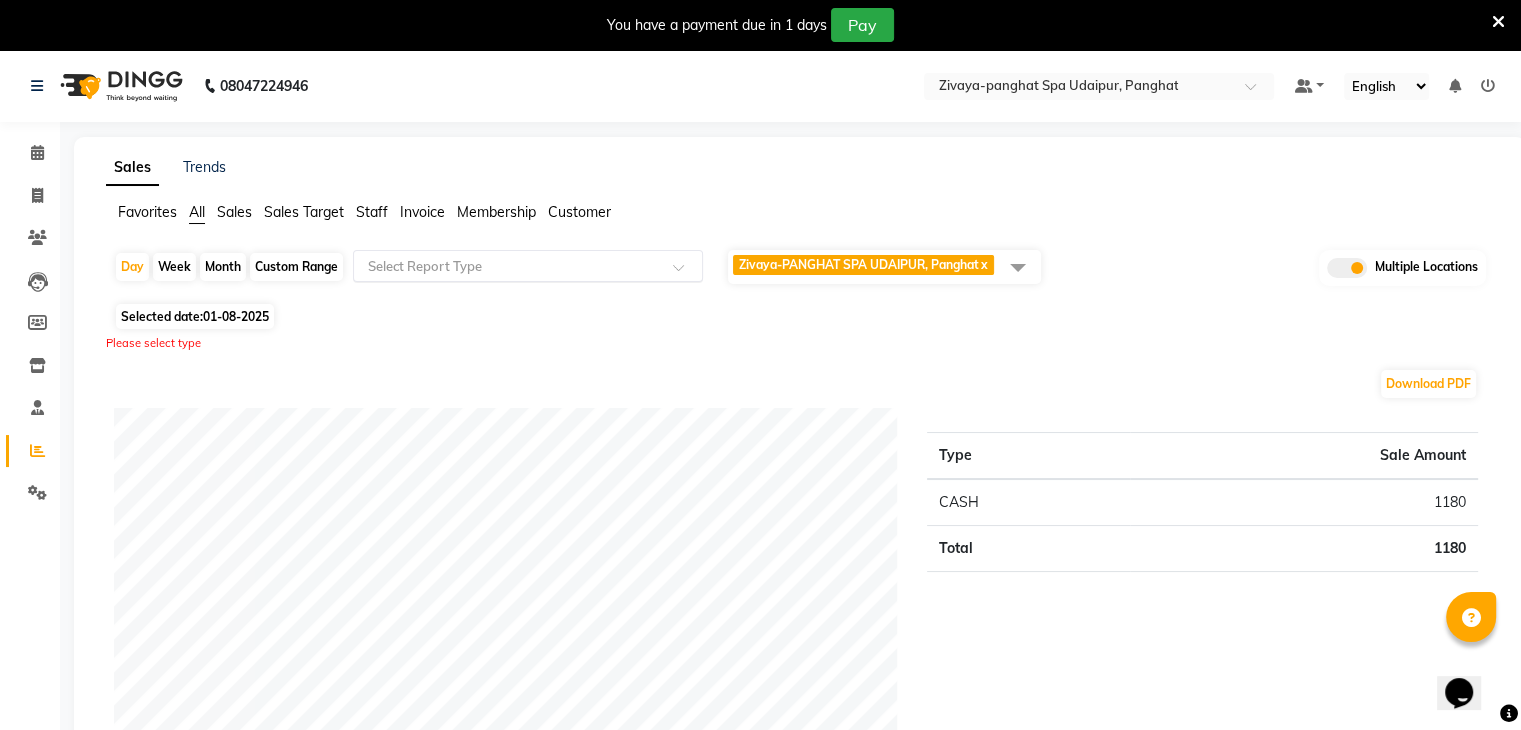 click 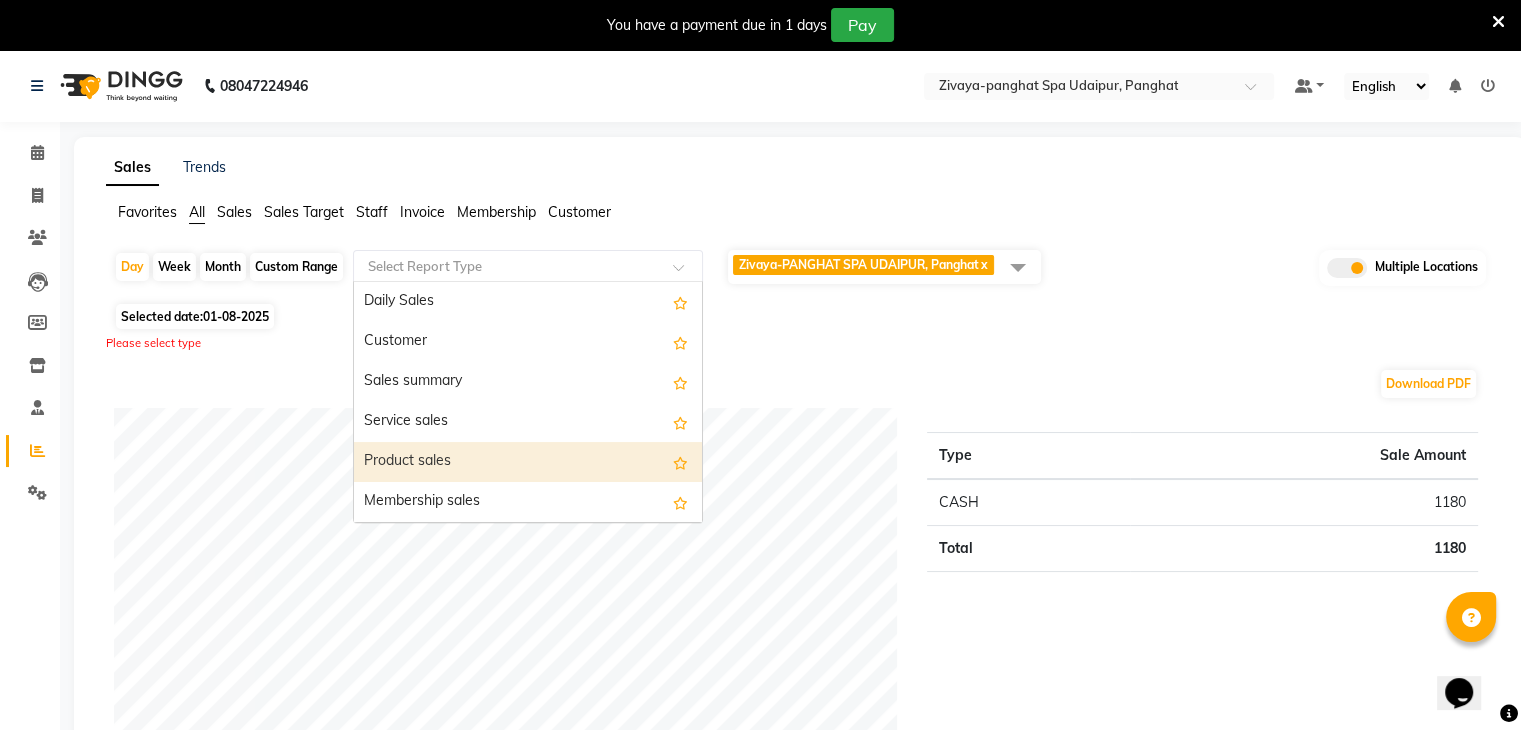 click on "Product sales" at bounding box center (528, 462) 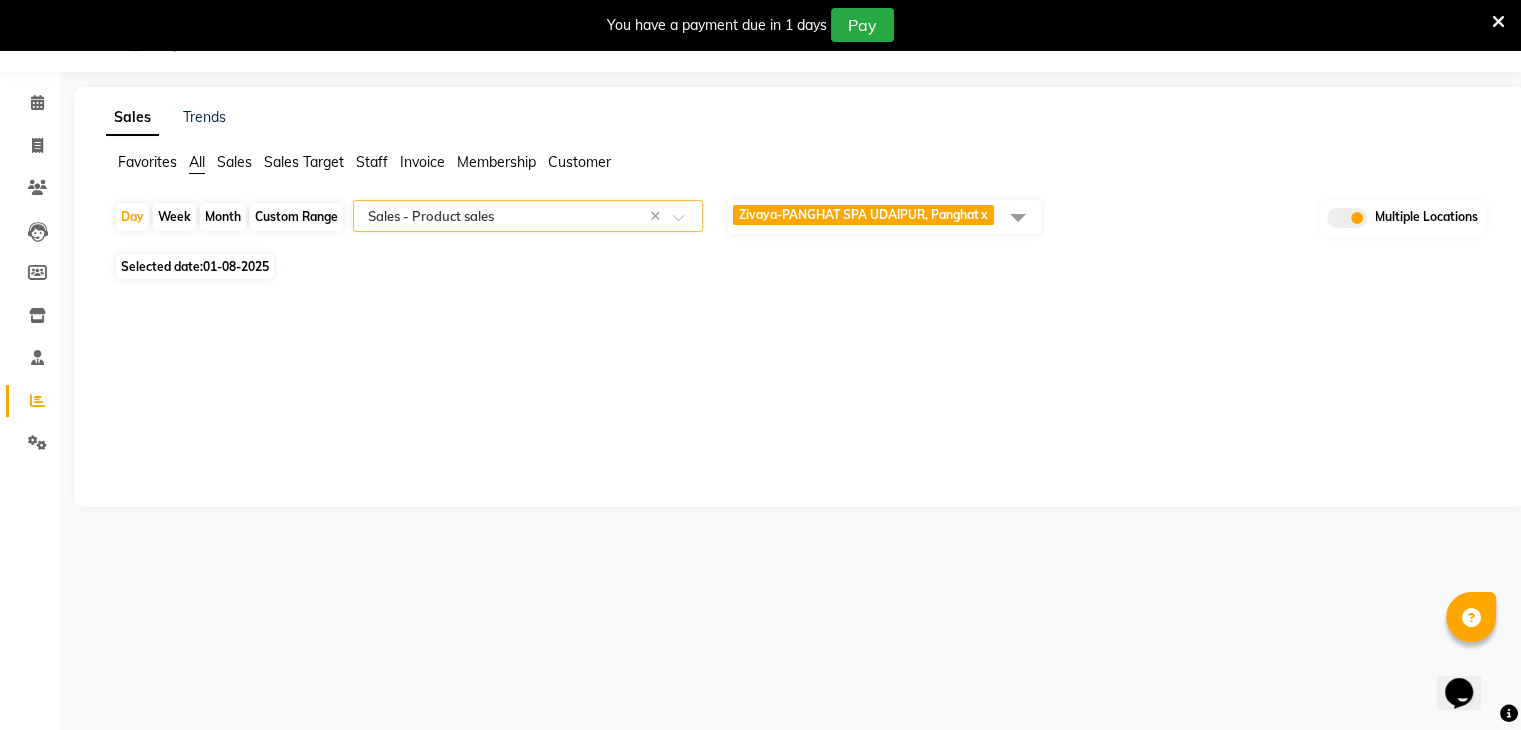 scroll, scrollTop: 0, scrollLeft: 0, axis: both 